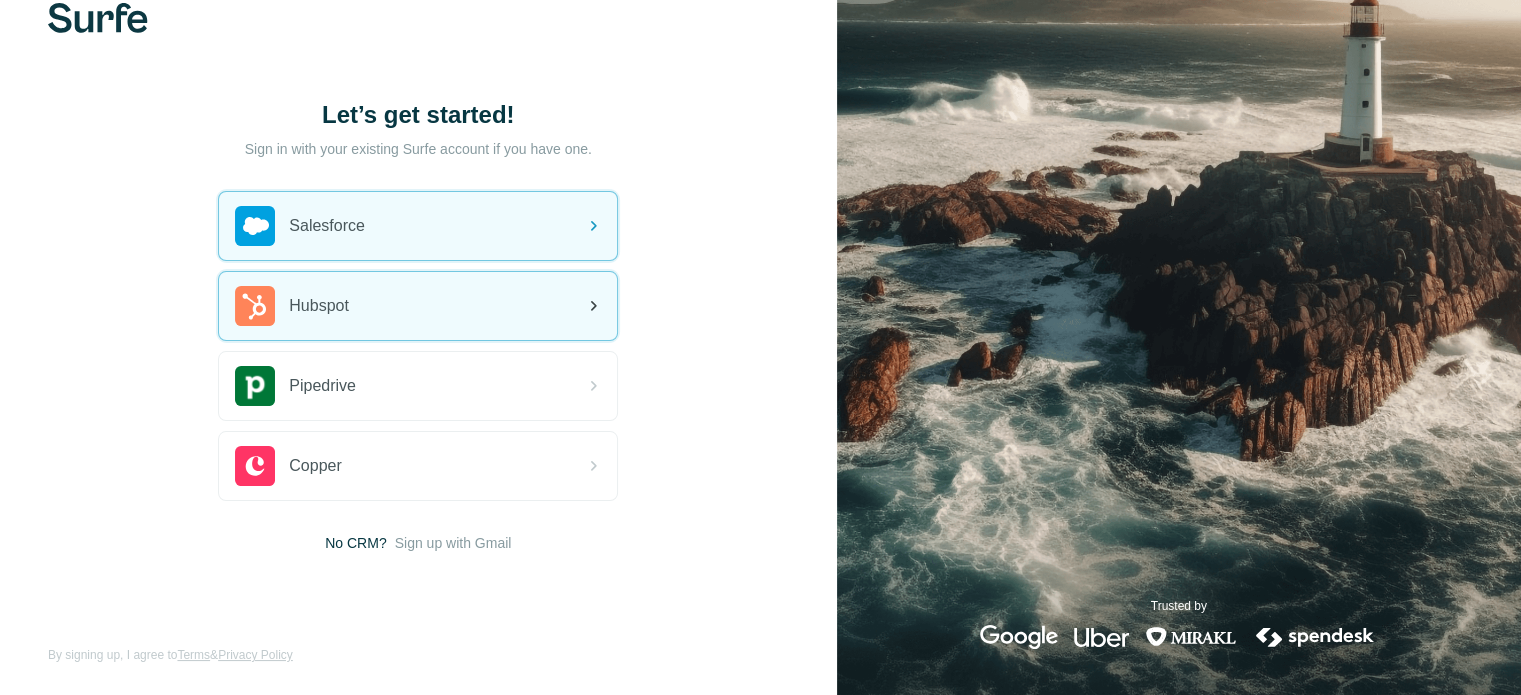 scroll, scrollTop: 45, scrollLeft: 0, axis: vertical 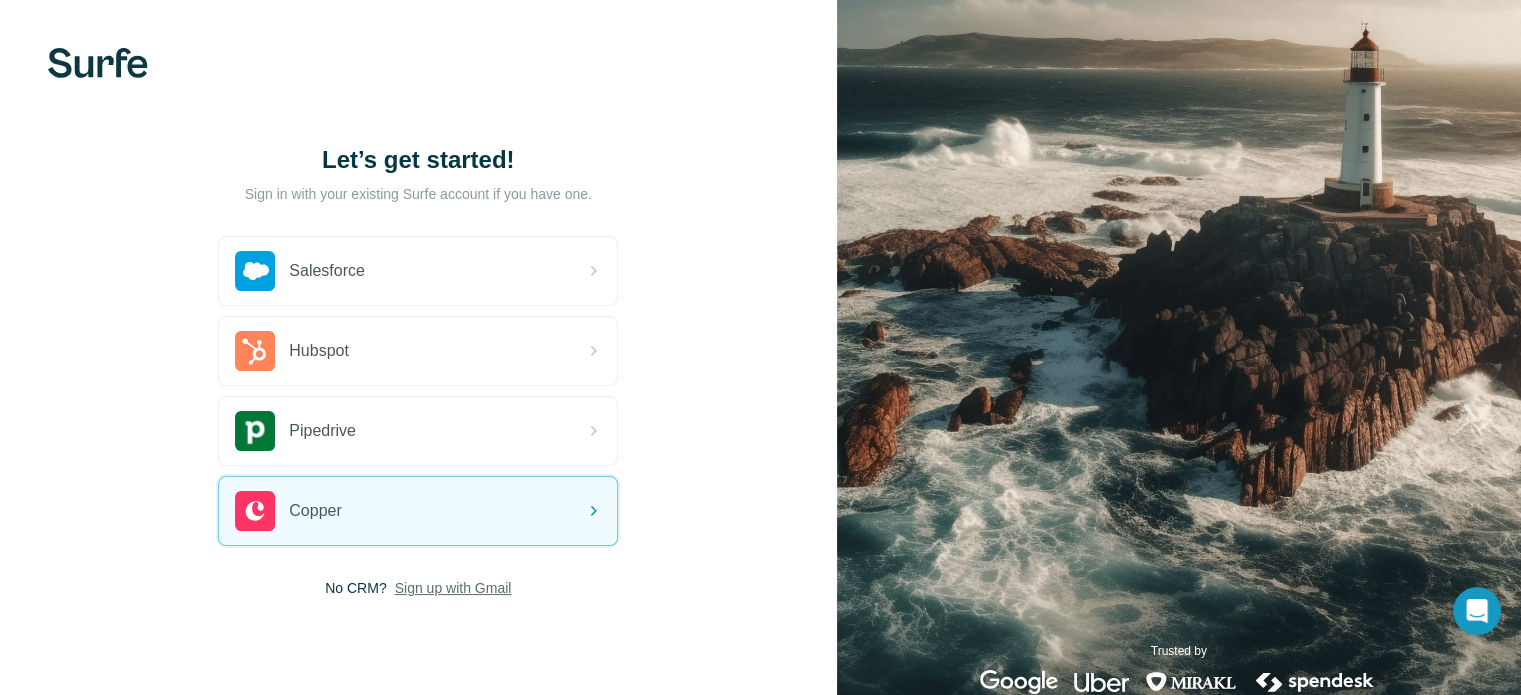 click on "Sign up with Gmail" at bounding box center (453, 588) 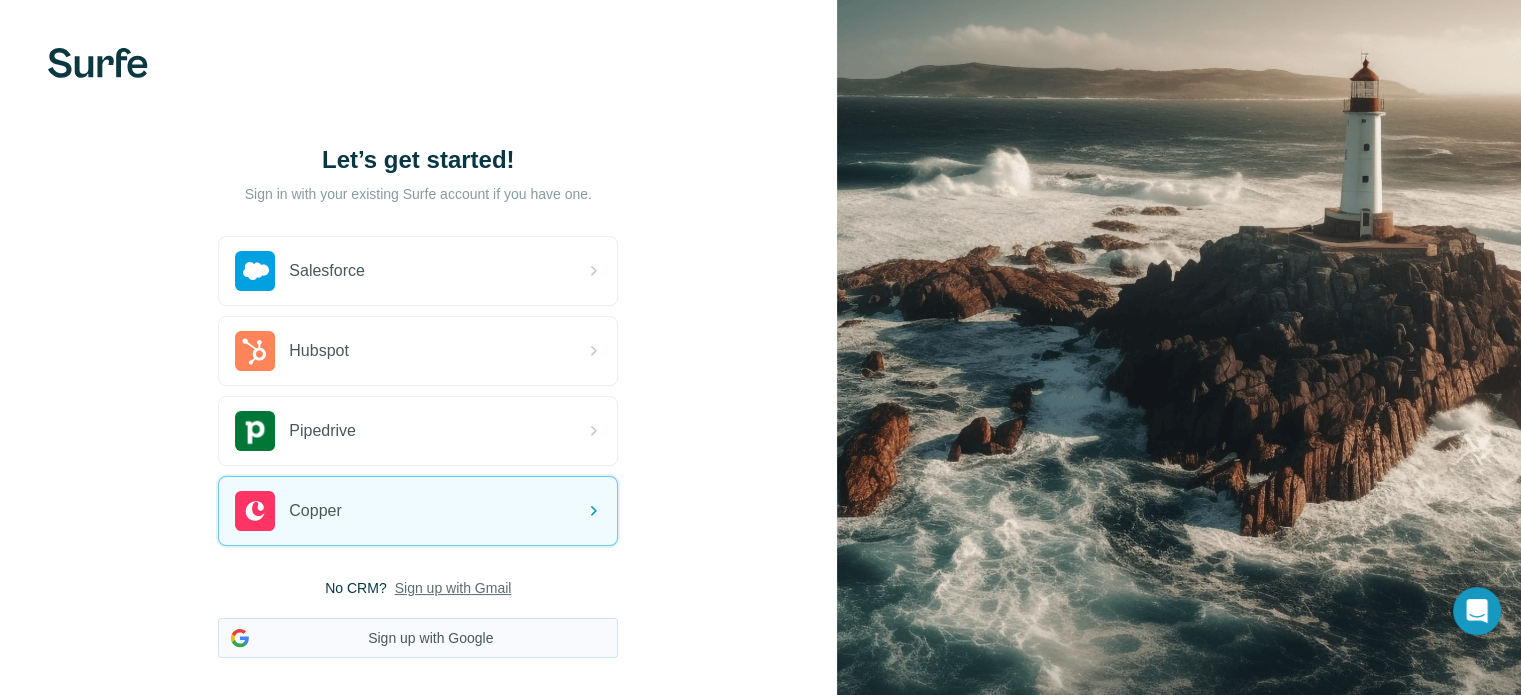 click on "Sign up with Google" at bounding box center [418, 638] 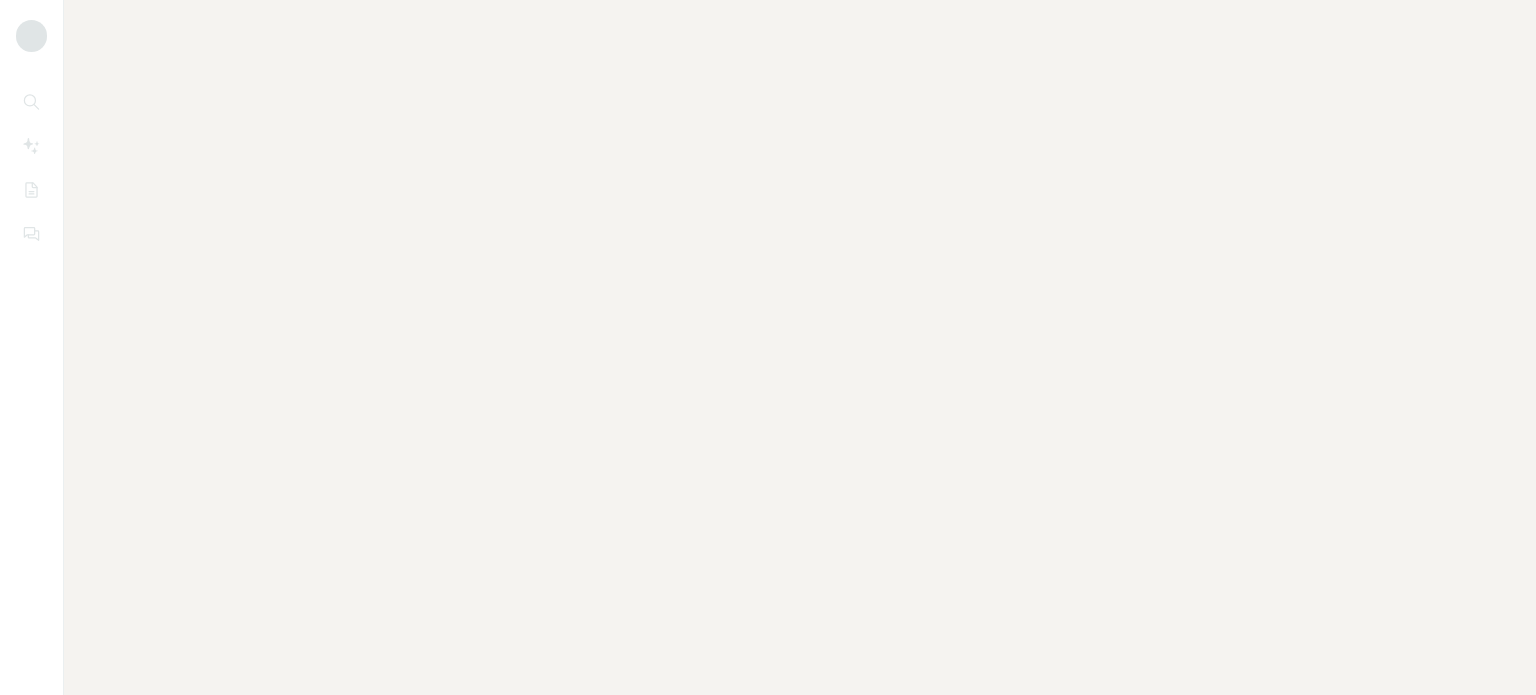 scroll, scrollTop: 0, scrollLeft: 0, axis: both 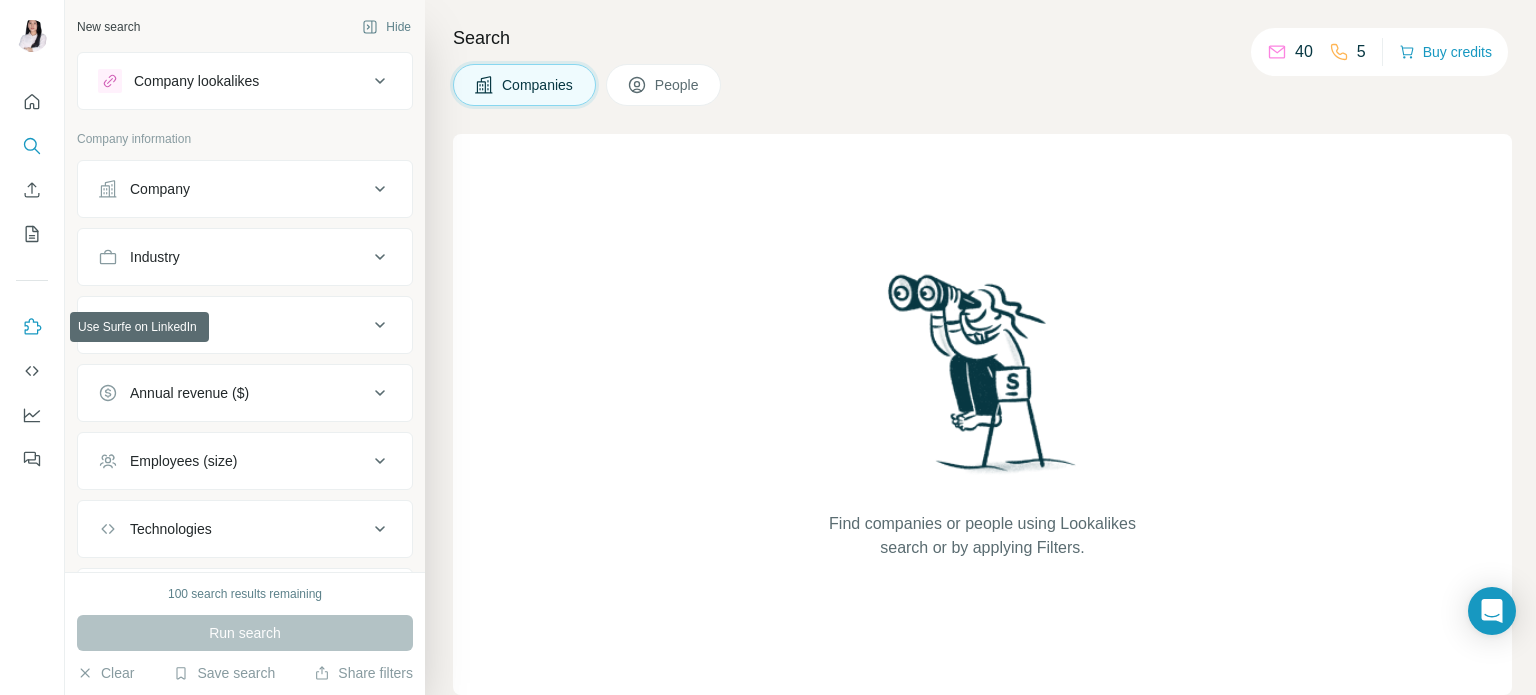 click 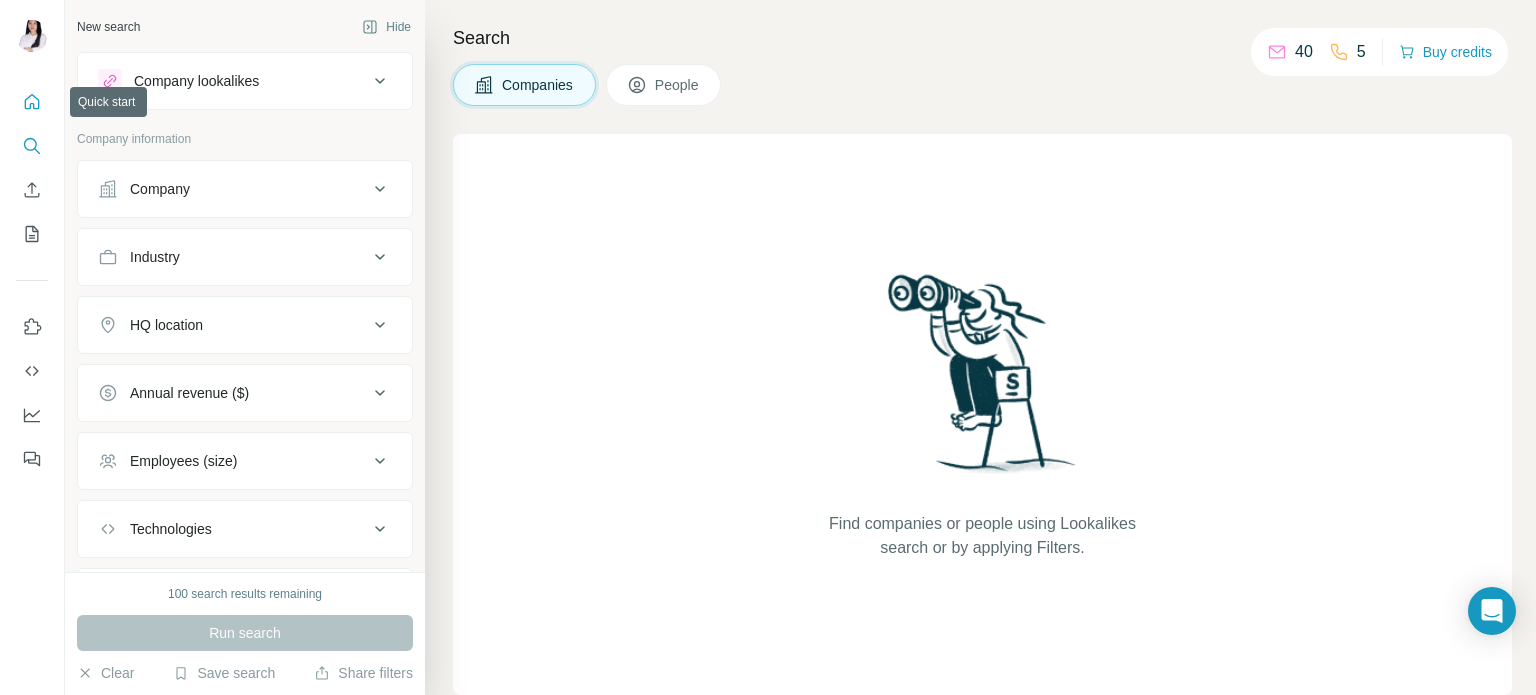 click 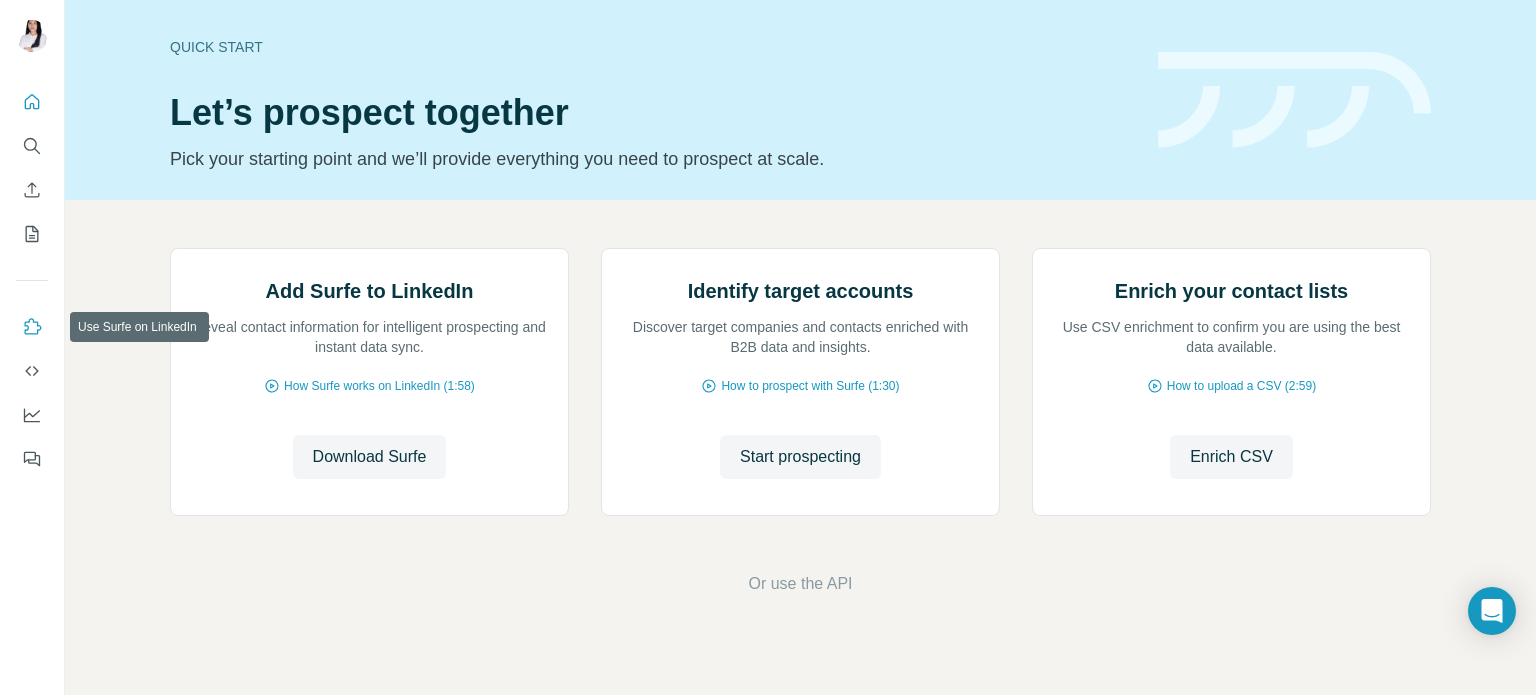 click 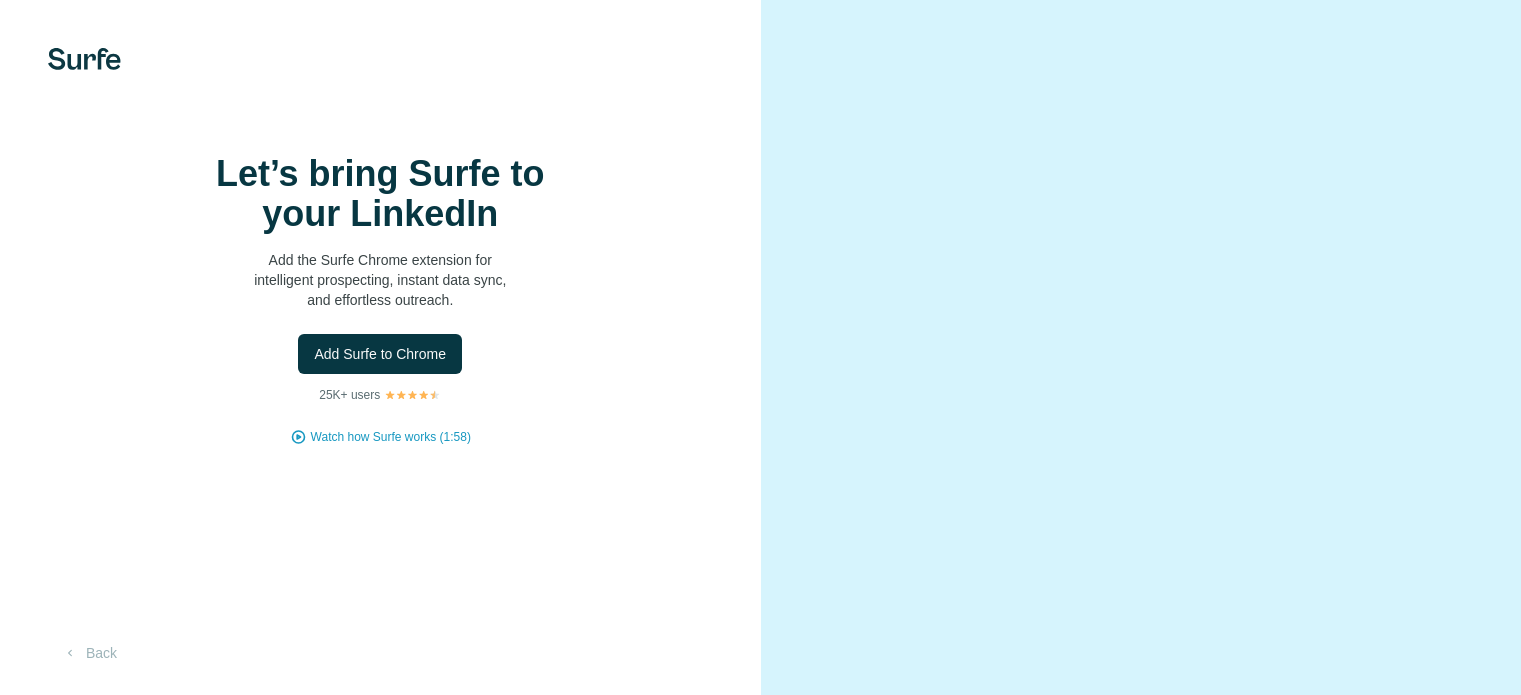 scroll, scrollTop: 0, scrollLeft: 0, axis: both 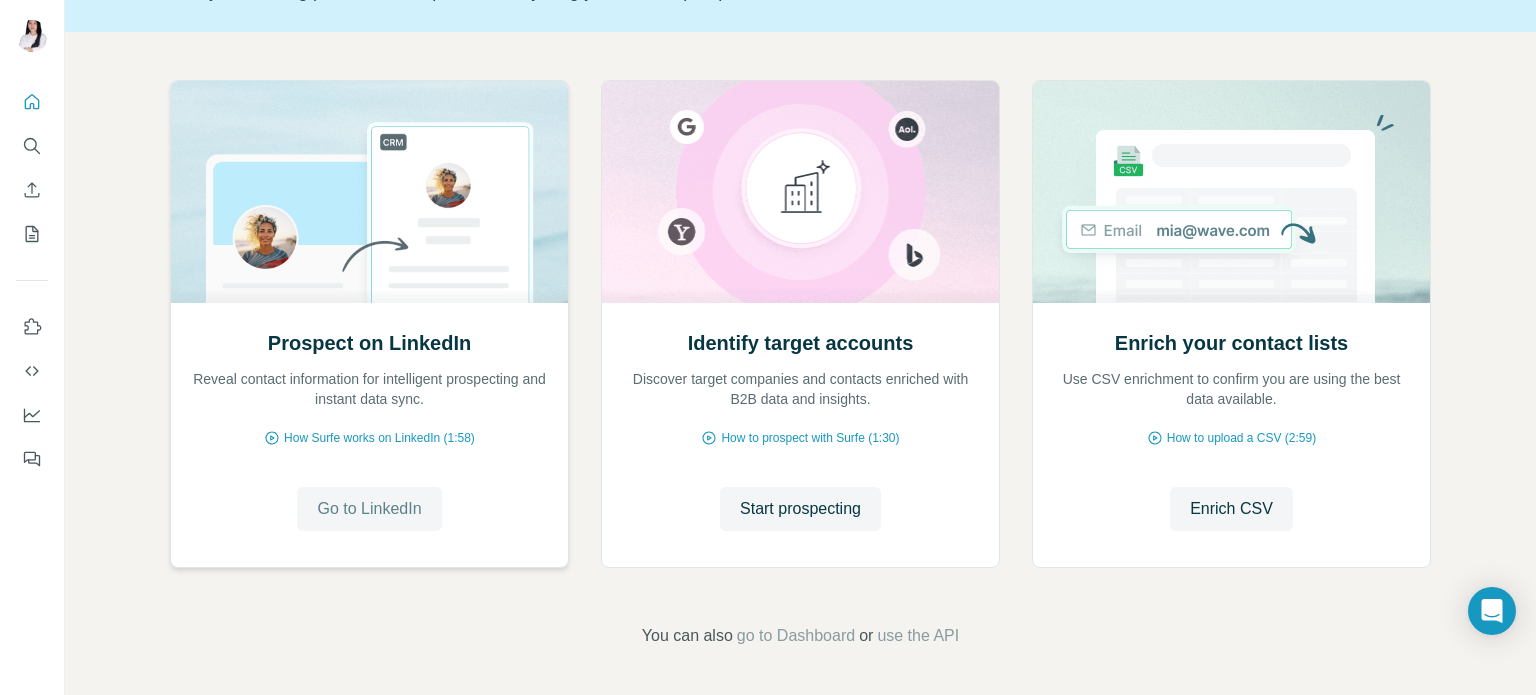 click on "Go to LinkedIn" at bounding box center (369, 509) 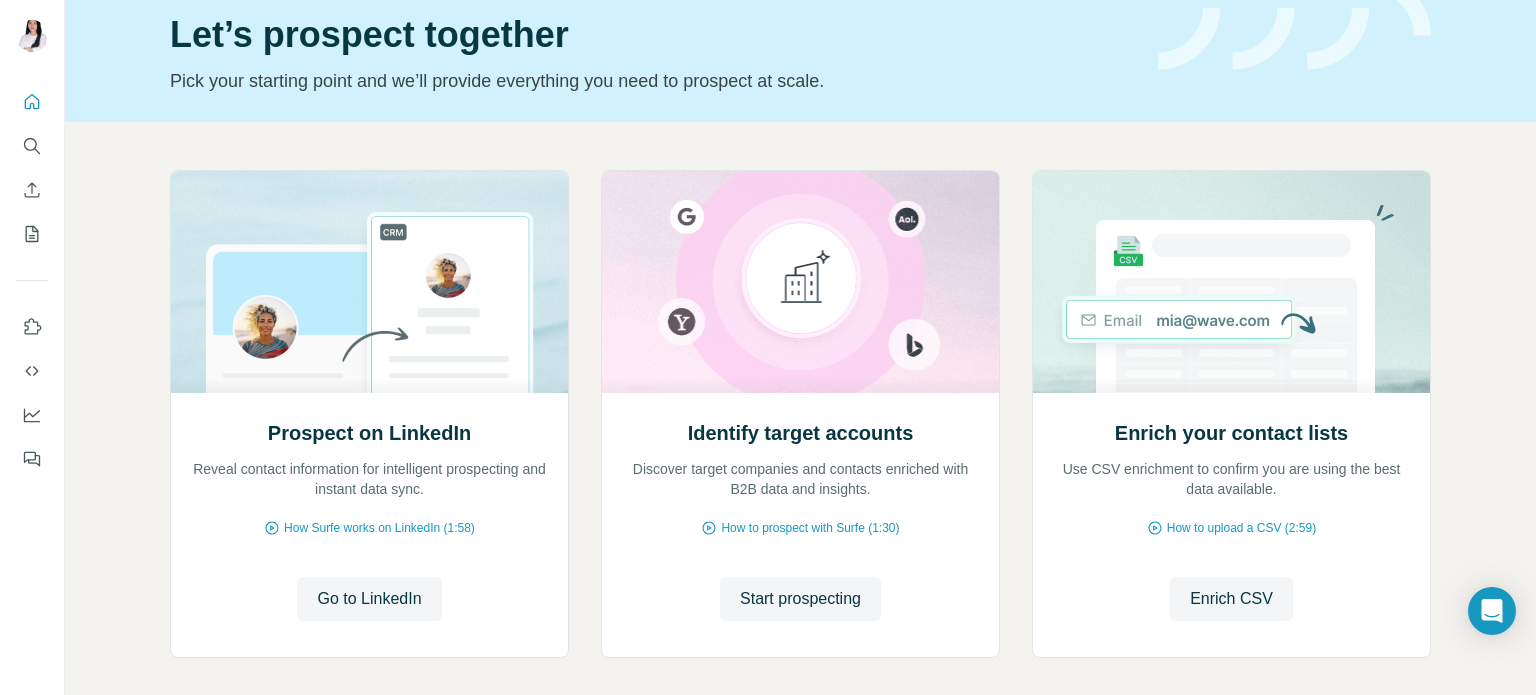 scroll, scrollTop: 0, scrollLeft: 0, axis: both 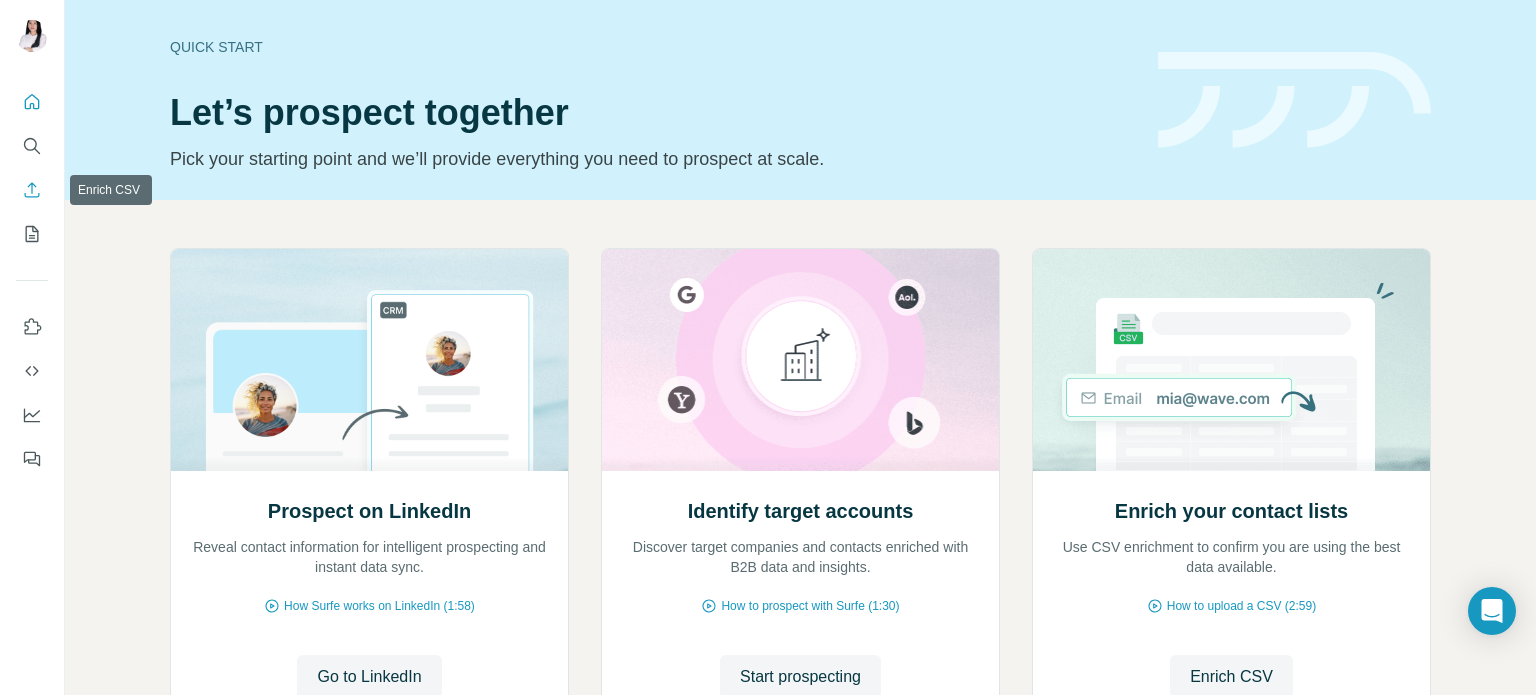 click 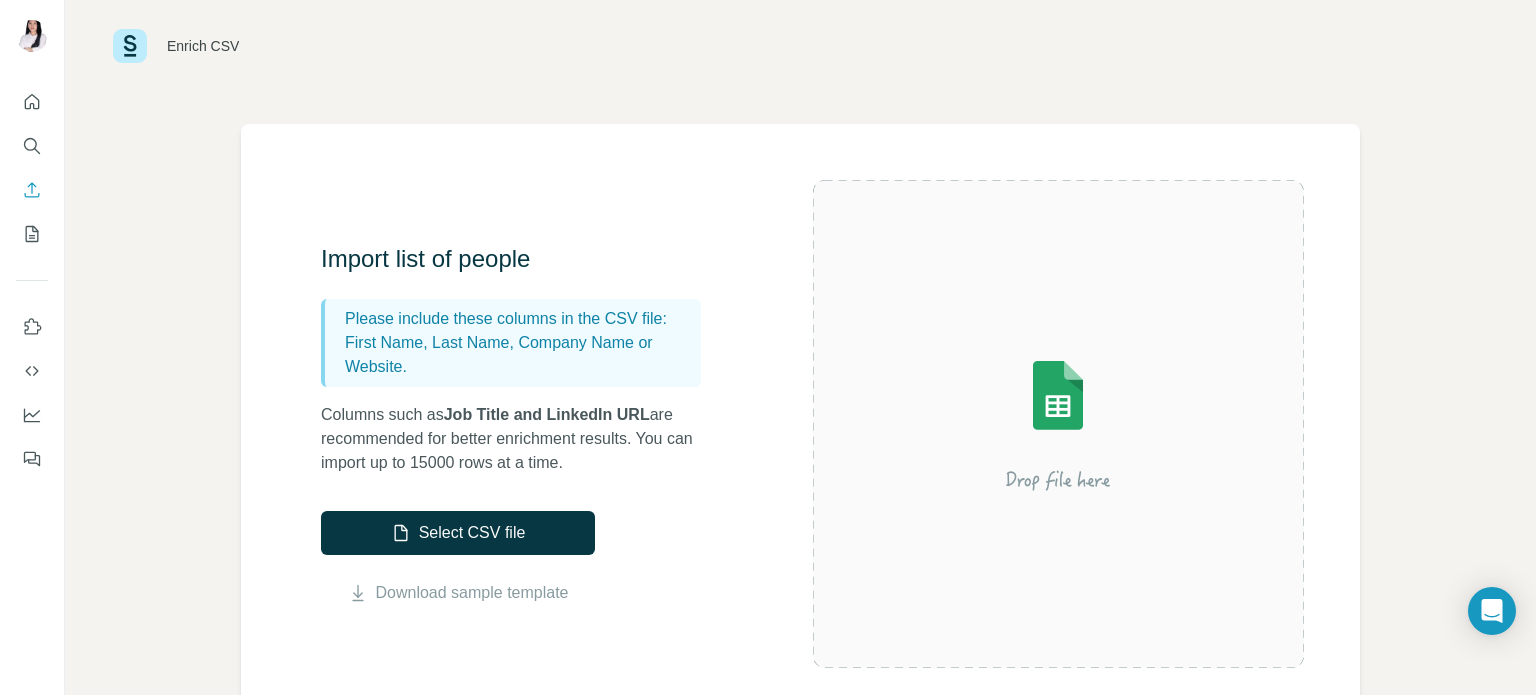 scroll, scrollTop: 0, scrollLeft: 0, axis: both 